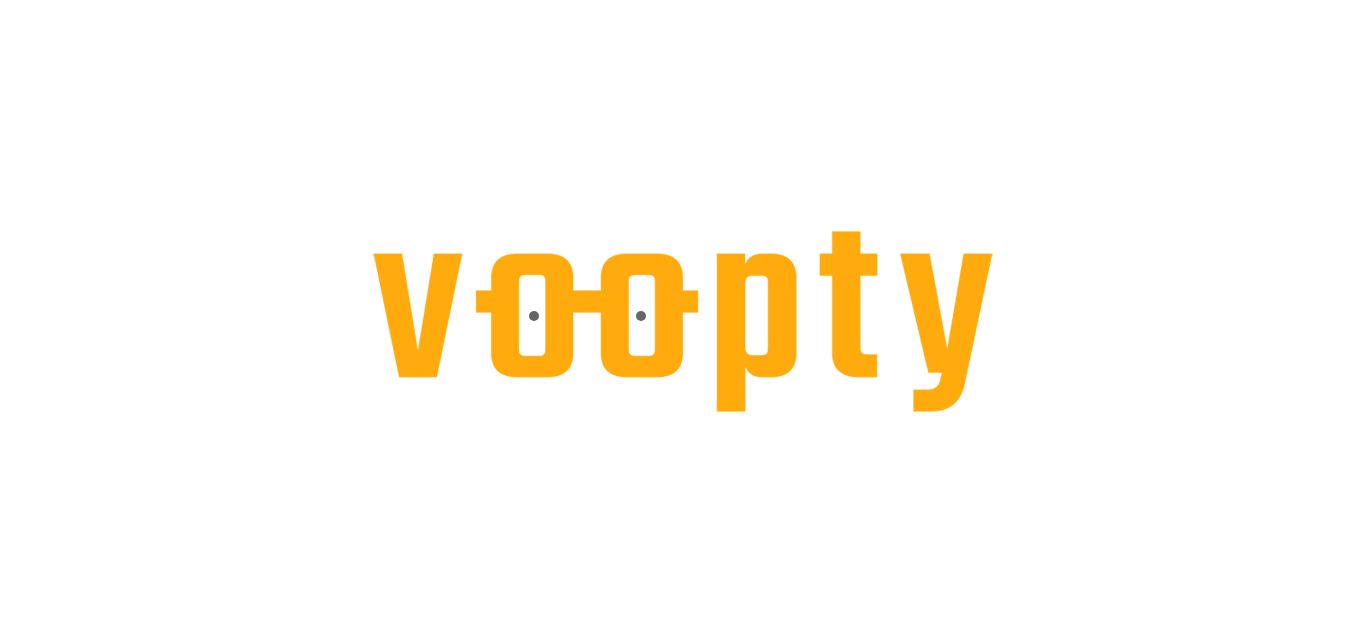 scroll, scrollTop: 0, scrollLeft: 0, axis: both 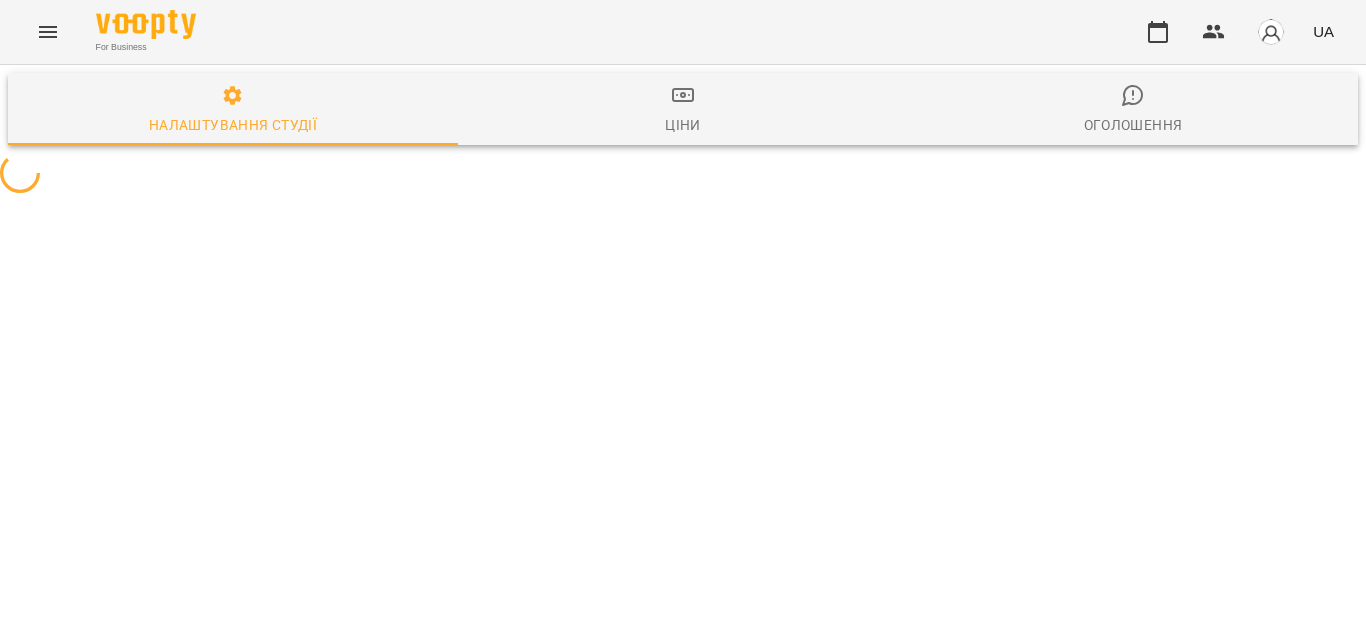 select on "**" 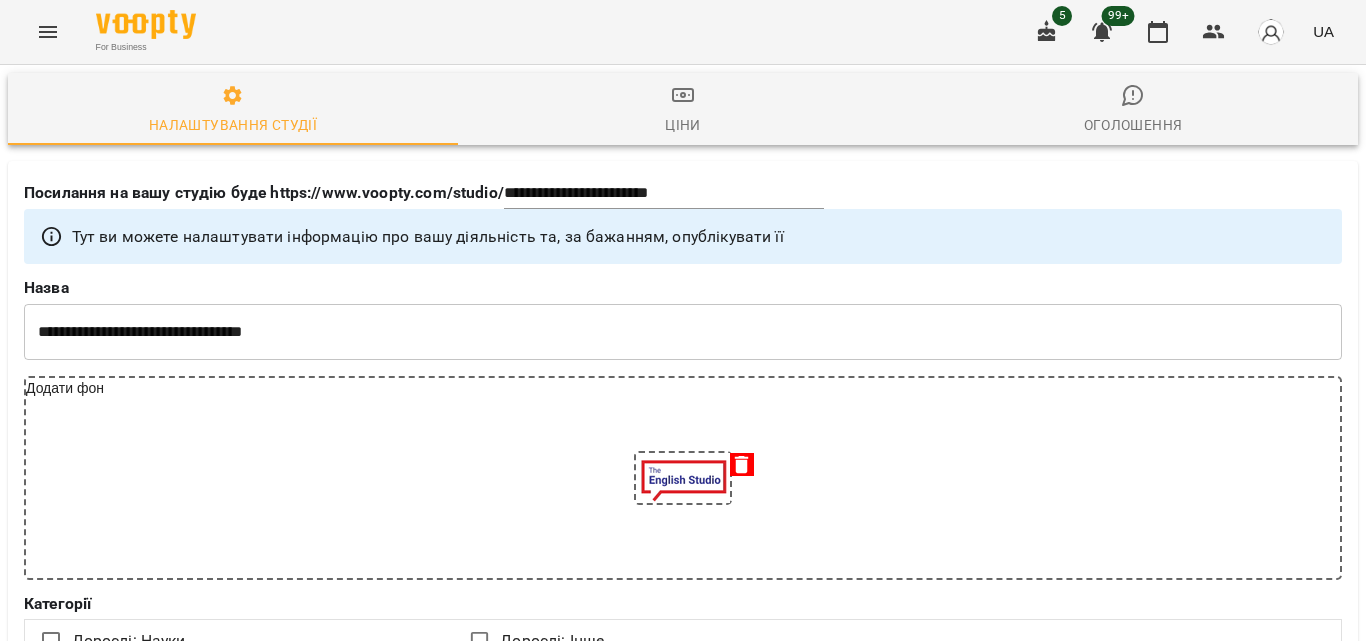 click 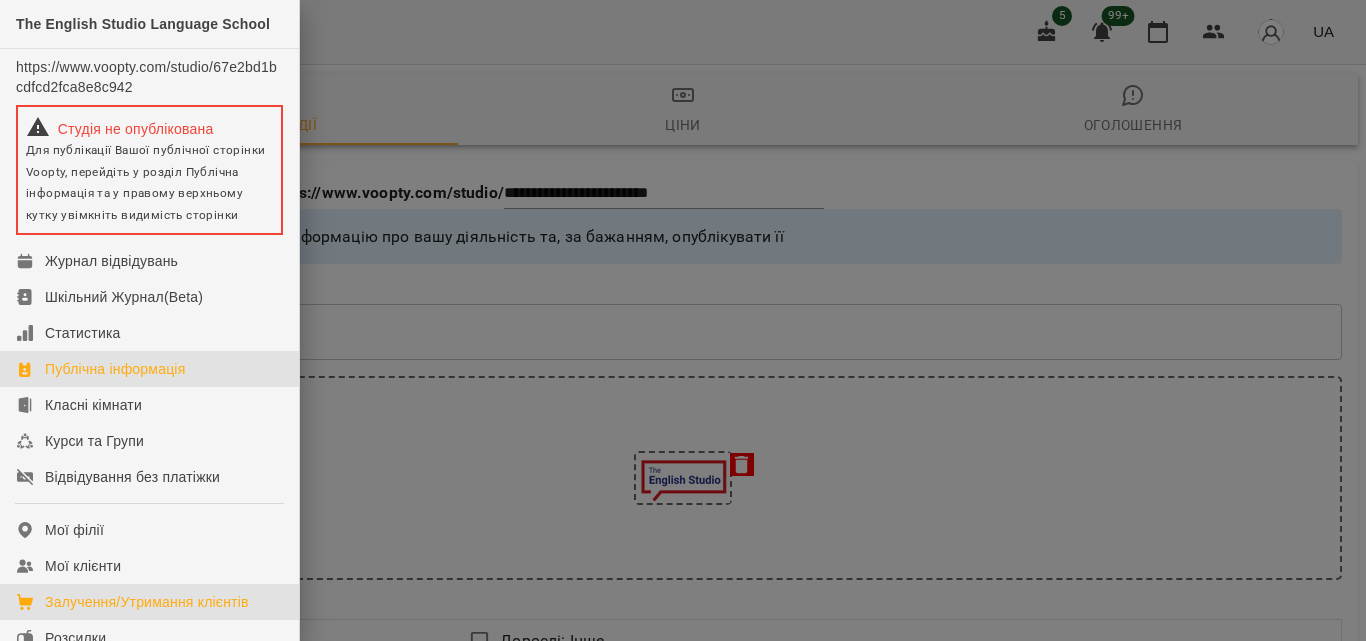 click on "Залучення/Утримання клієнтів" at bounding box center [147, 602] 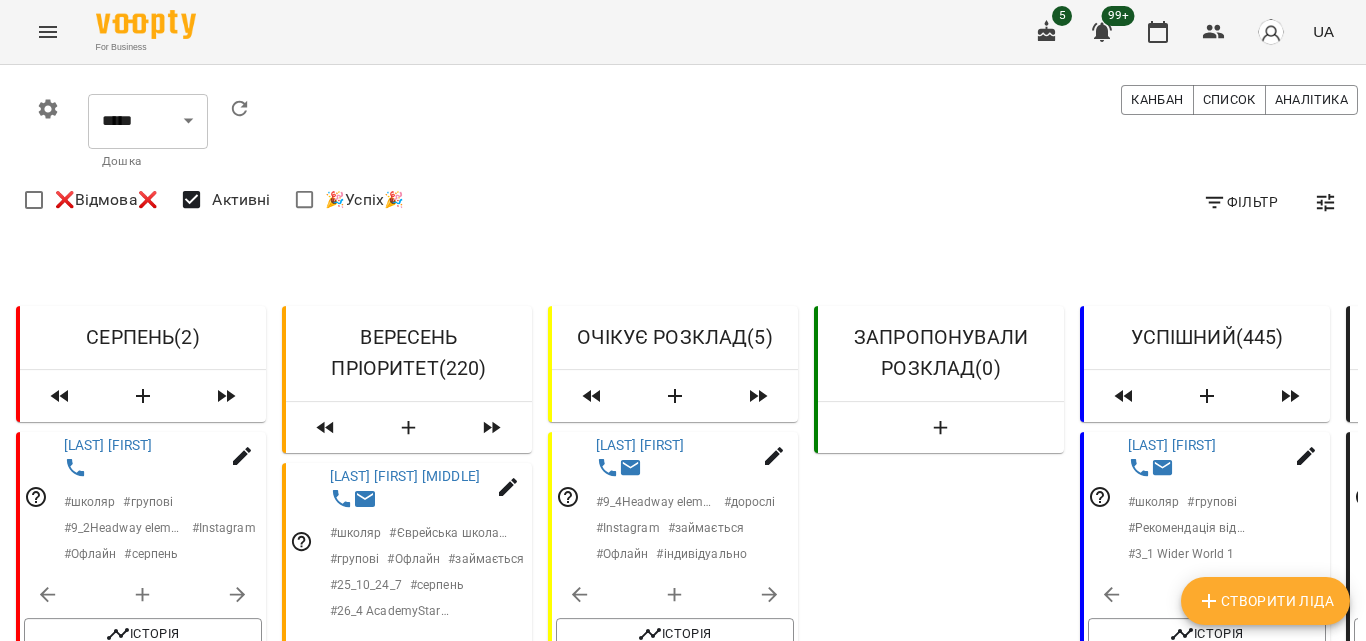 scroll, scrollTop: 0, scrollLeft: 0, axis: both 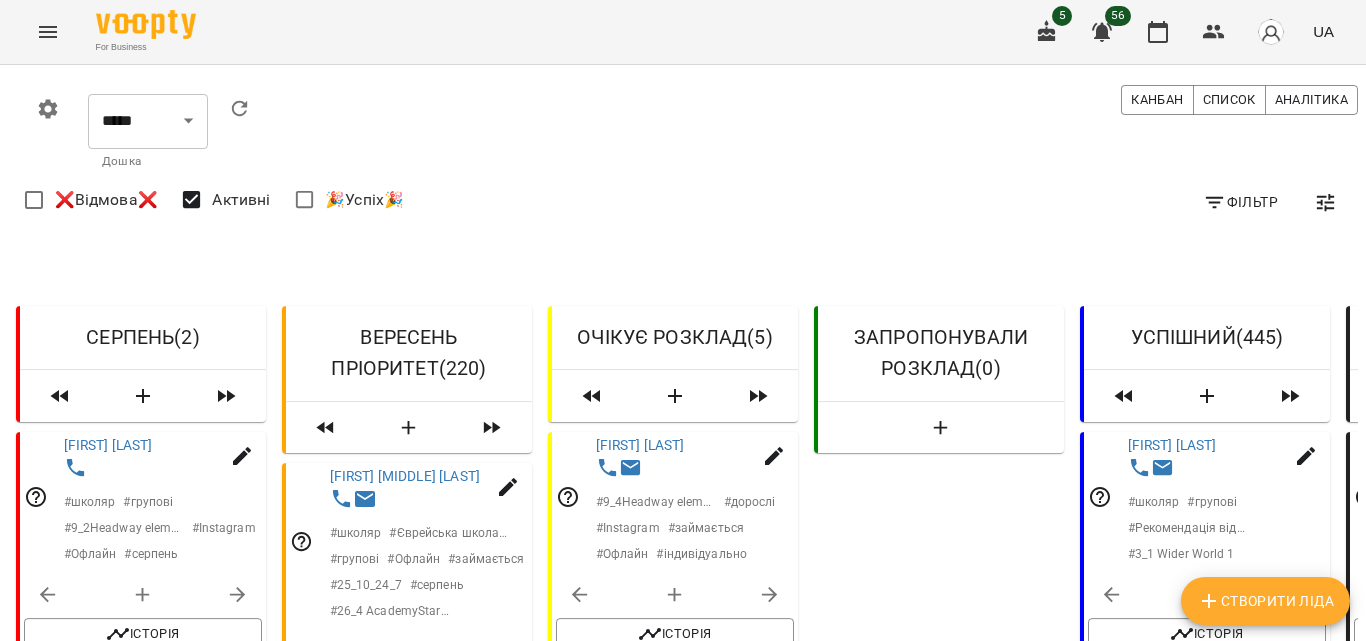 click 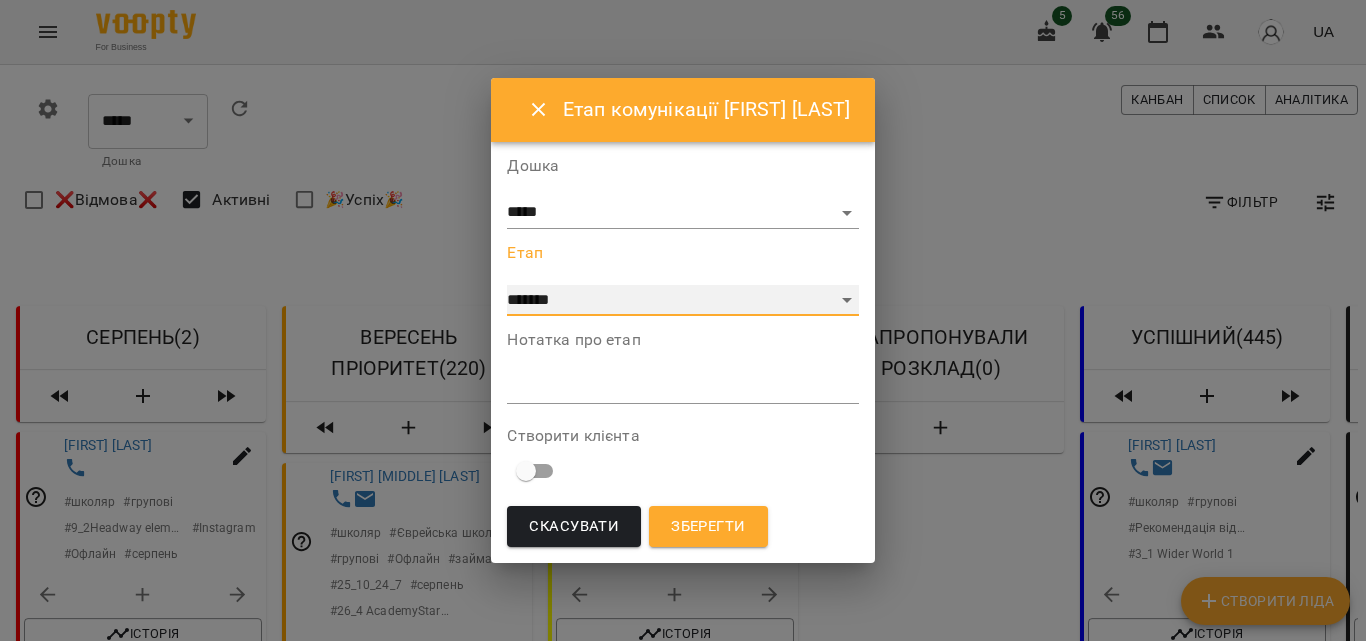click on "**********" at bounding box center [682, 301] 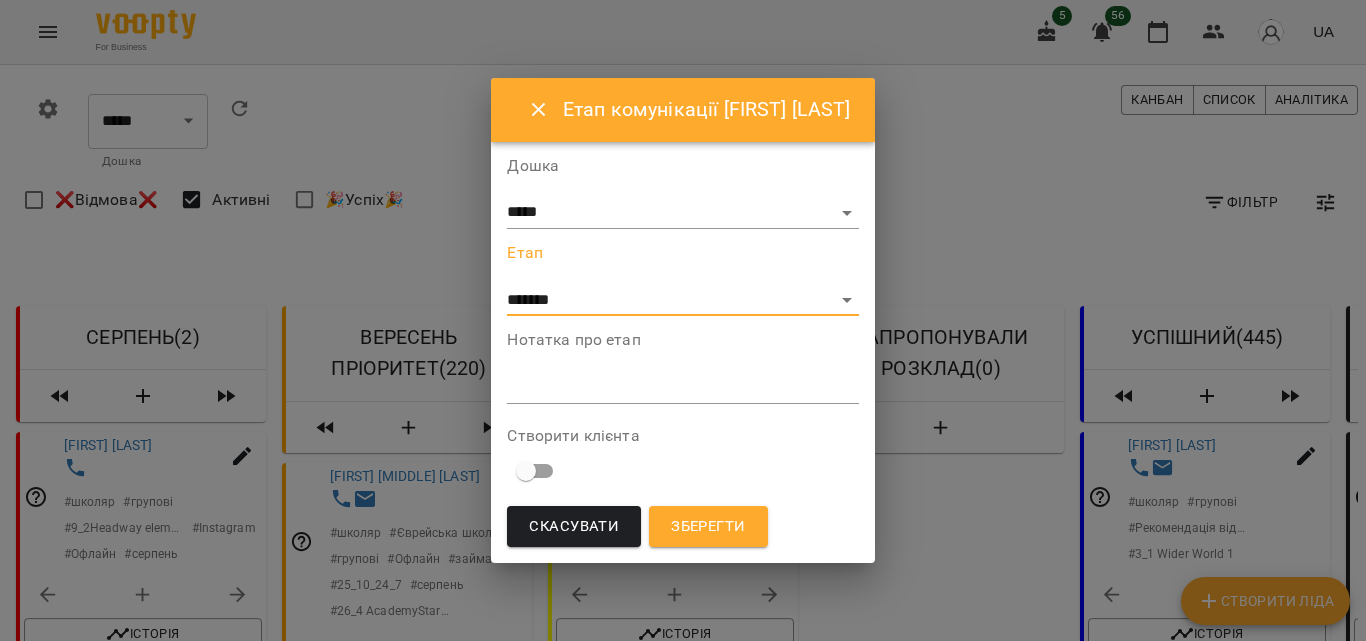 click on "Зберегти" at bounding box center (708, 527) 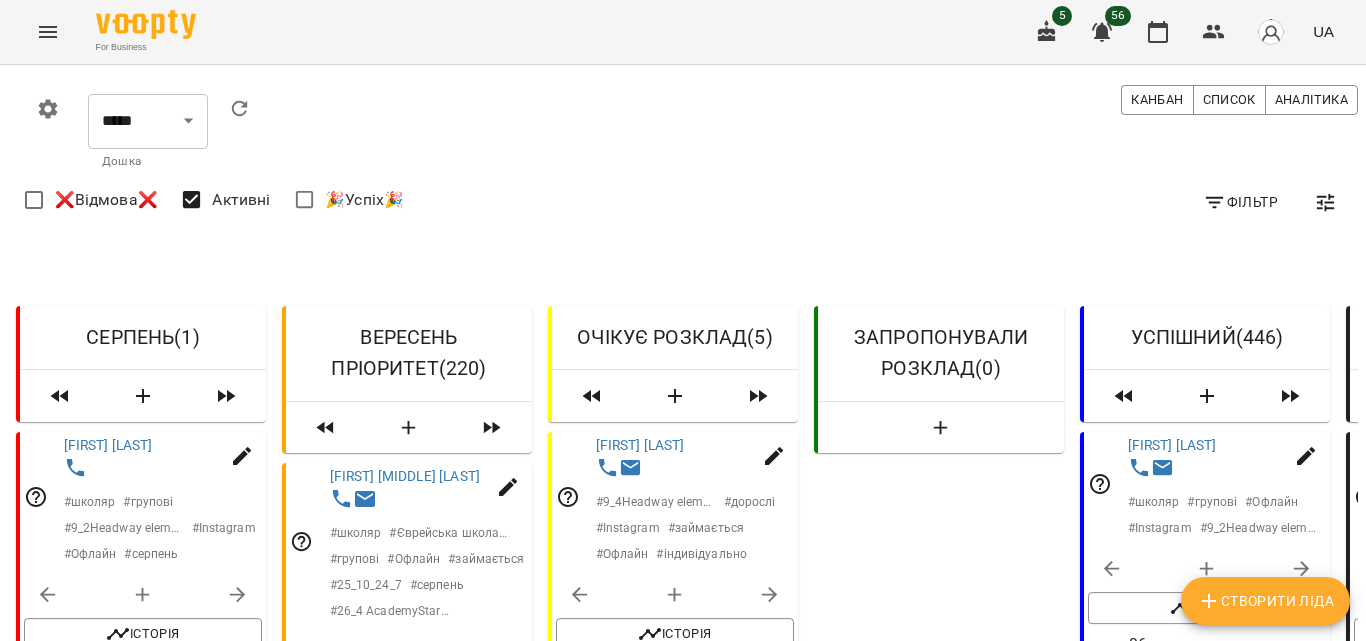 scroll, scrollTop: 557, scrollLeft: 0, axis: vertical 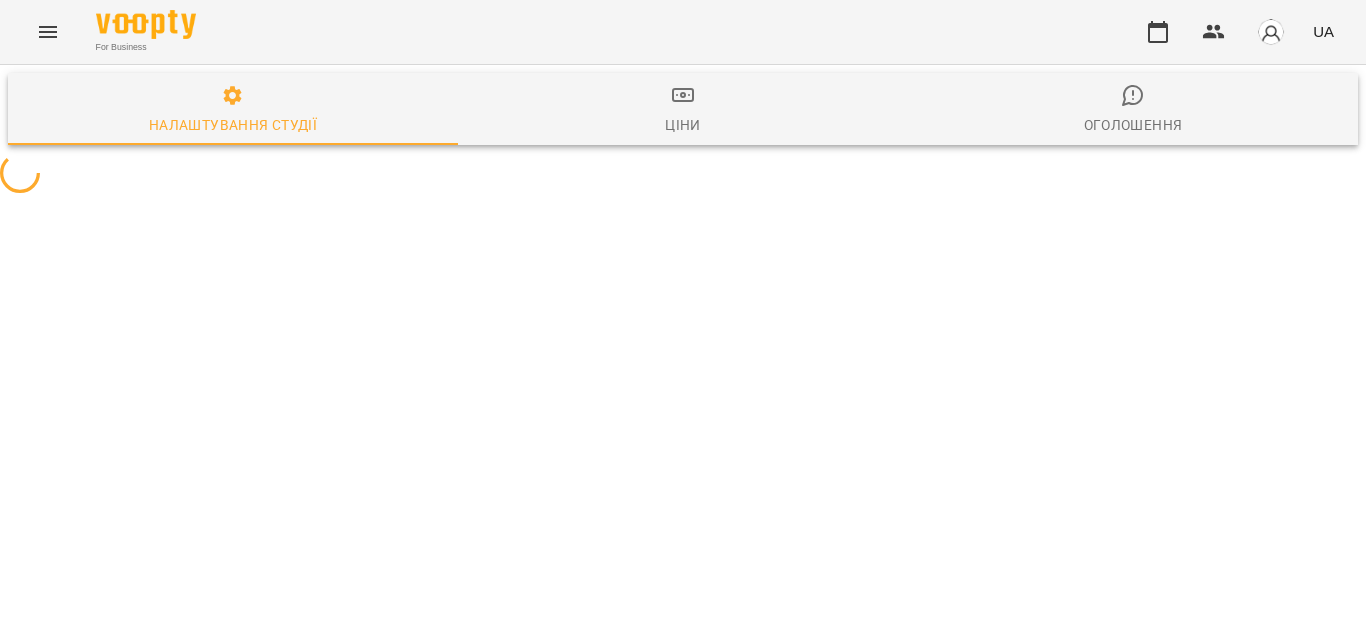 select on "**" 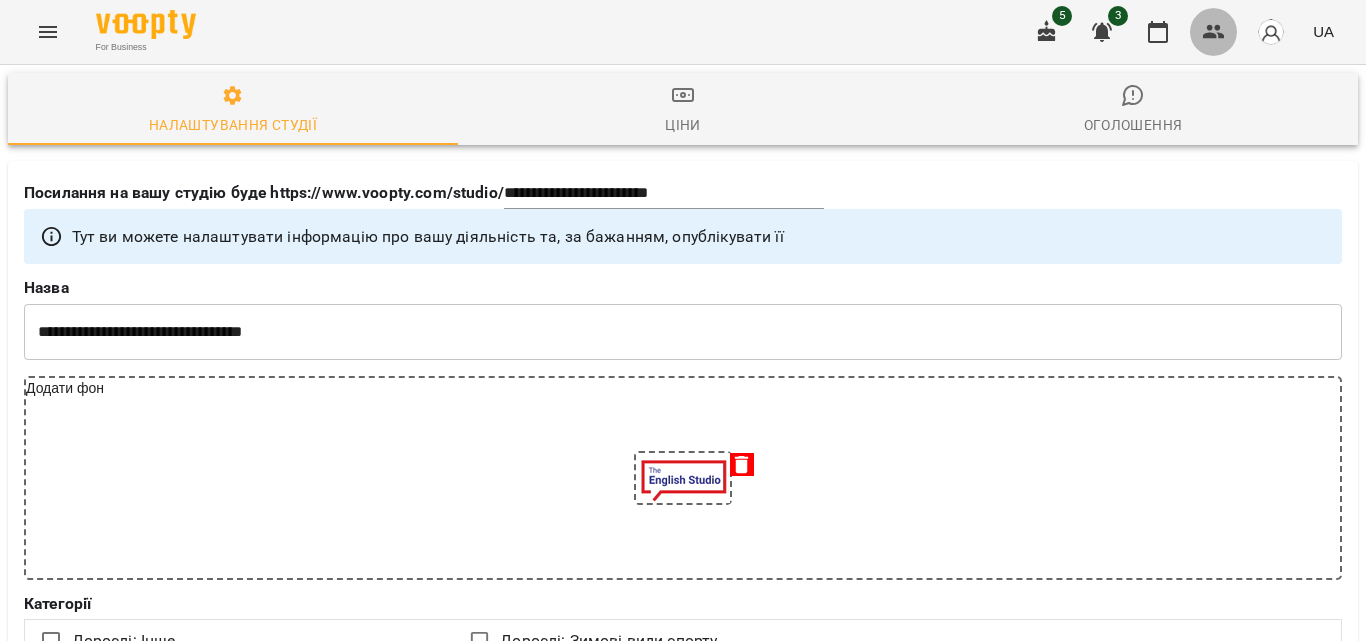 click at bounding box center [1214, 32] 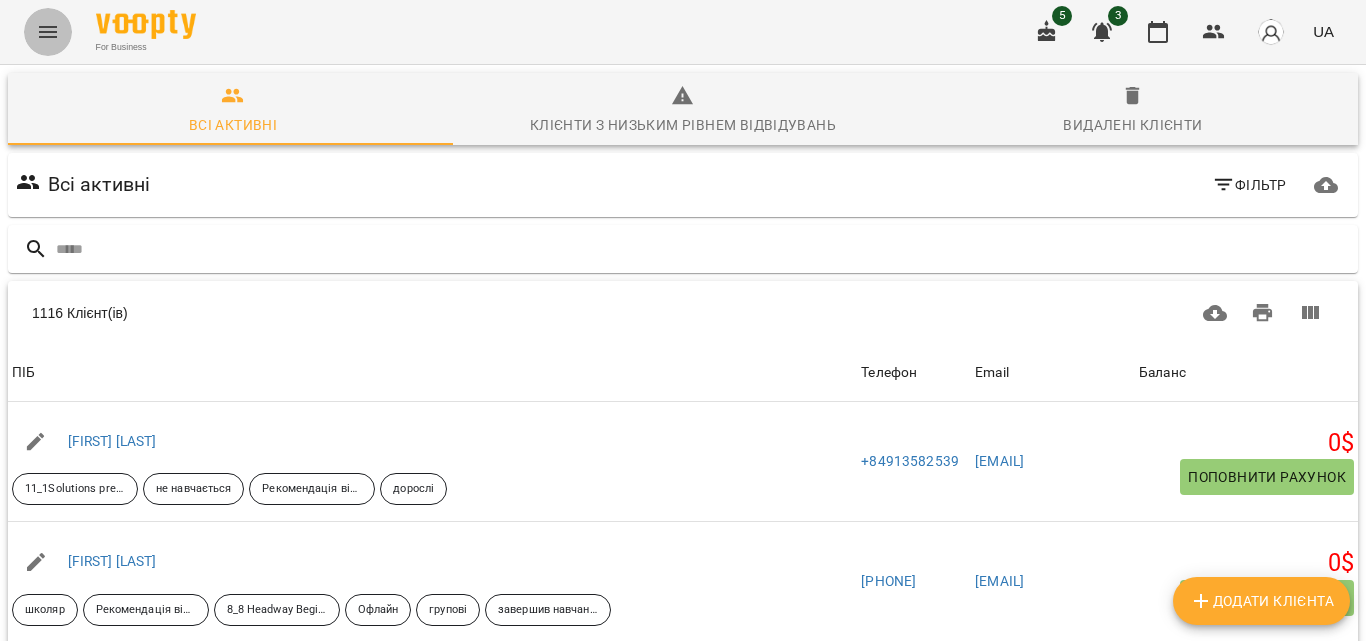 click at bounding box center [48, 32] 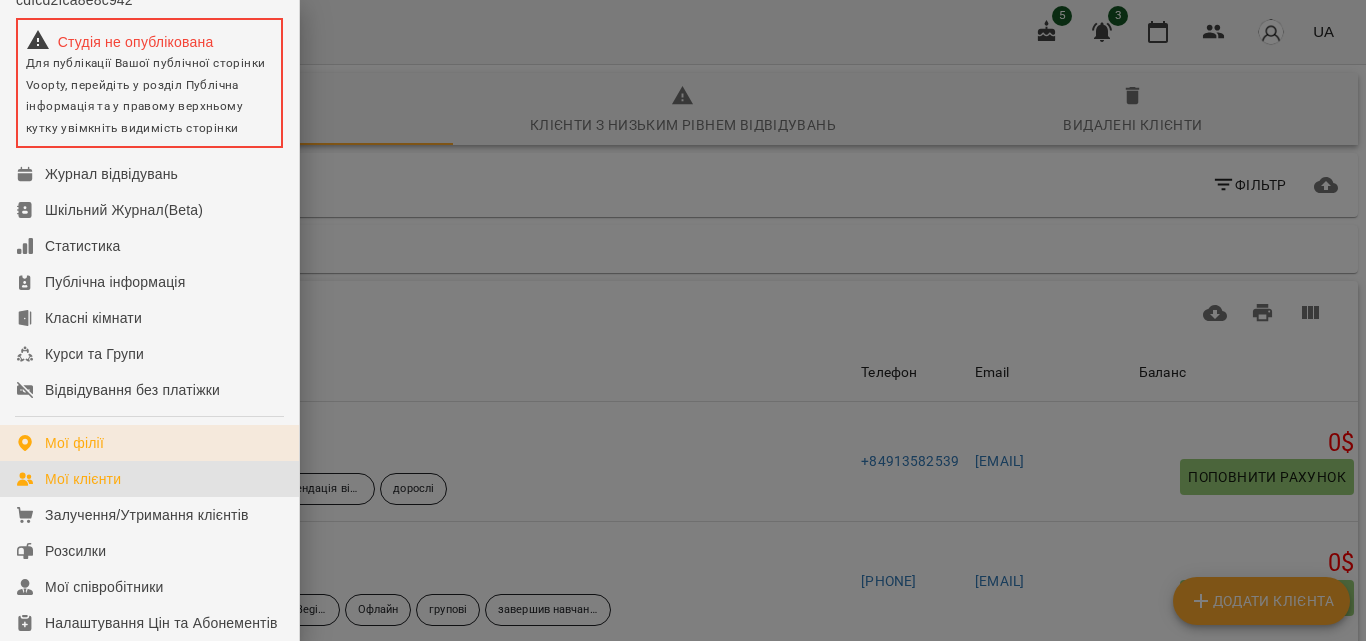 scroll, scrollTop: 108, scrollLeft: 0, axis: vertical 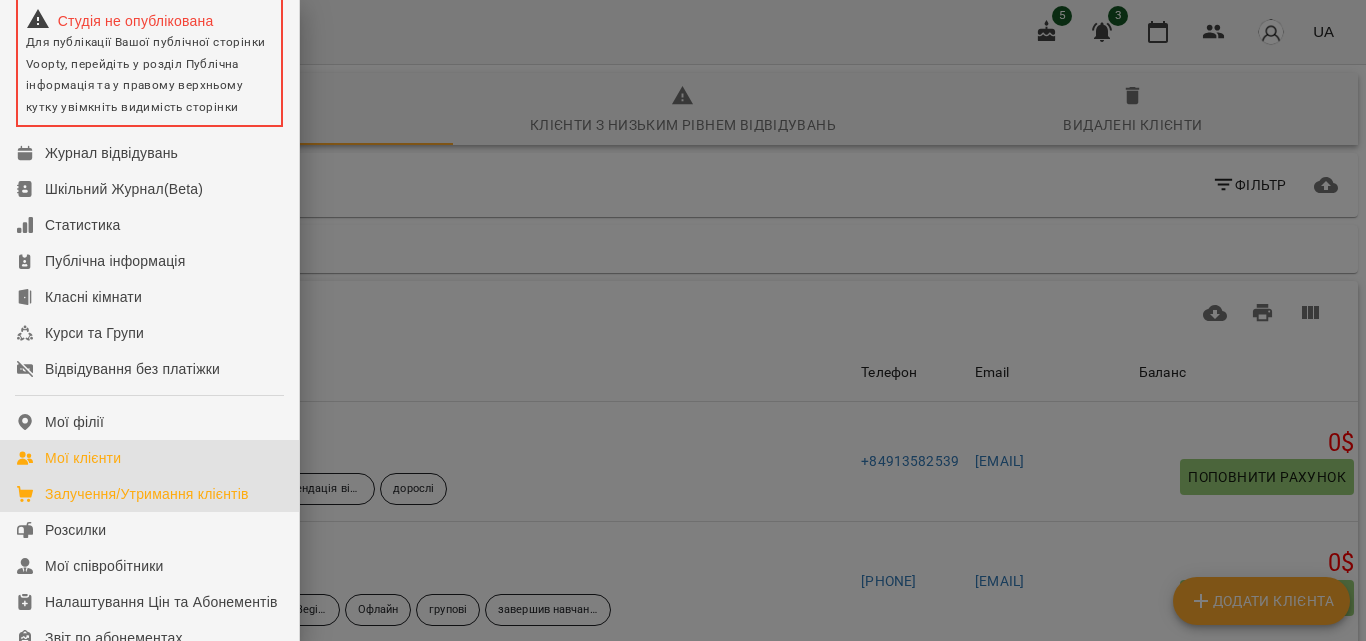 click on "Залучення/Утримання клієнтів" at bounding box center [149, 494] 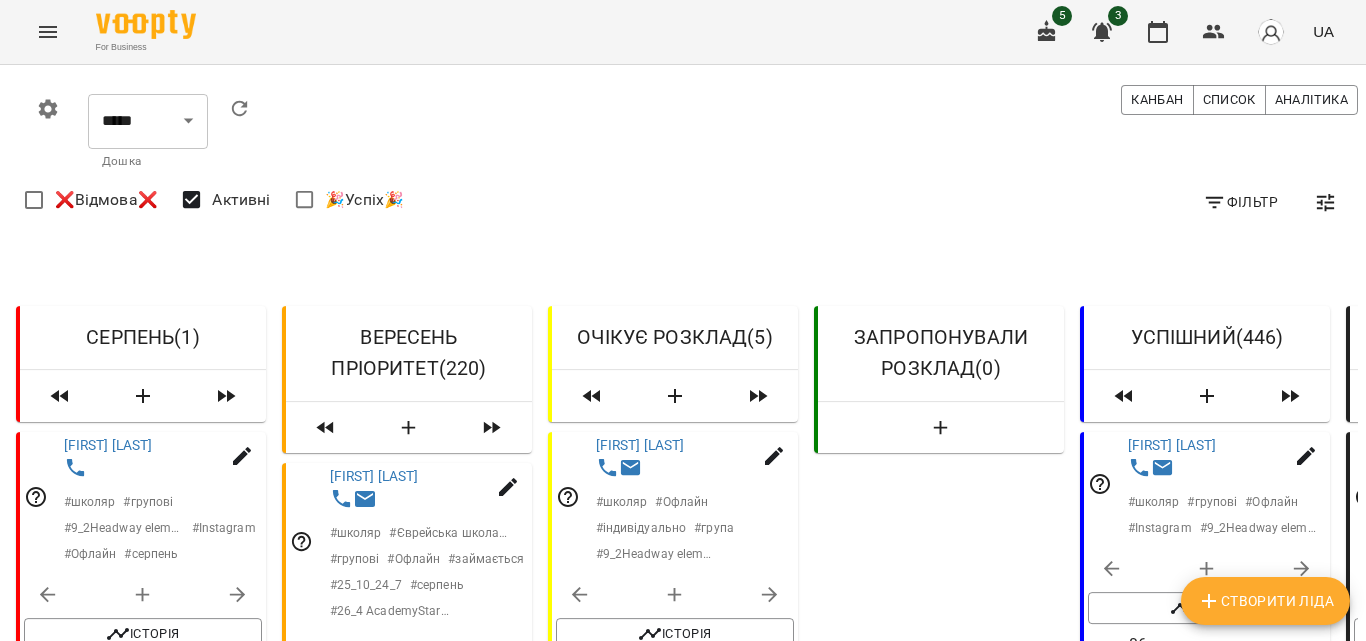 scroll, scrollTop: 386, scrollLeft: 0, axis: vertical 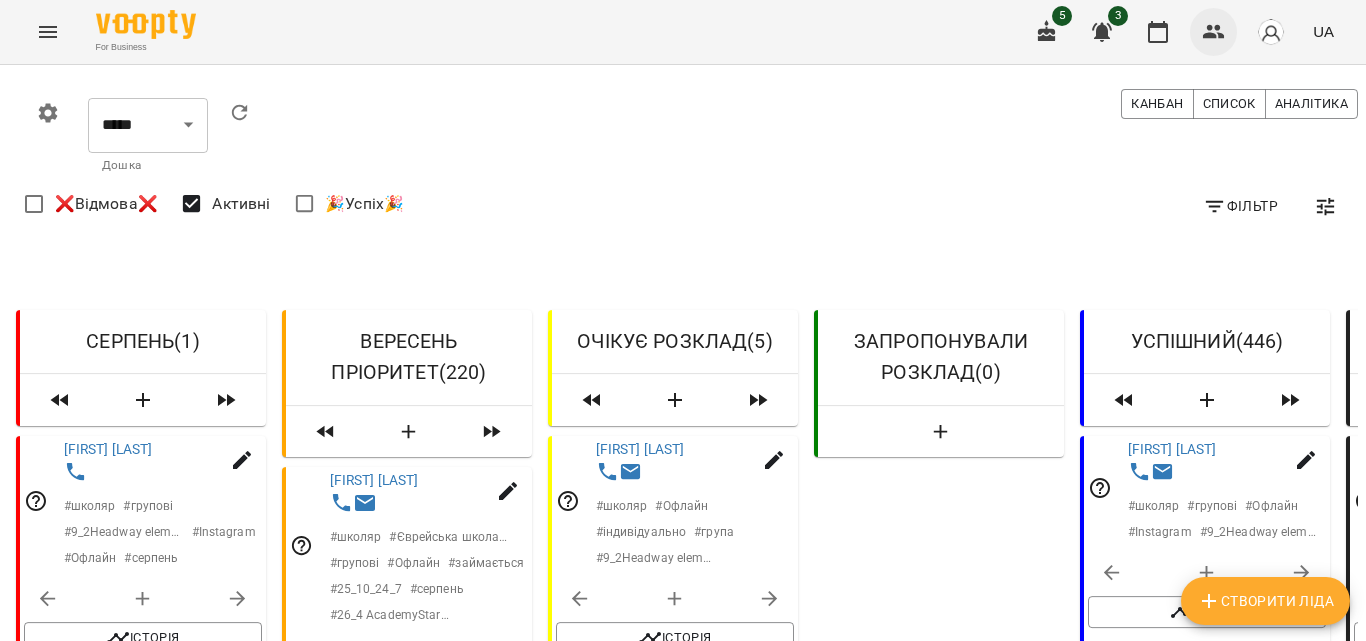 click 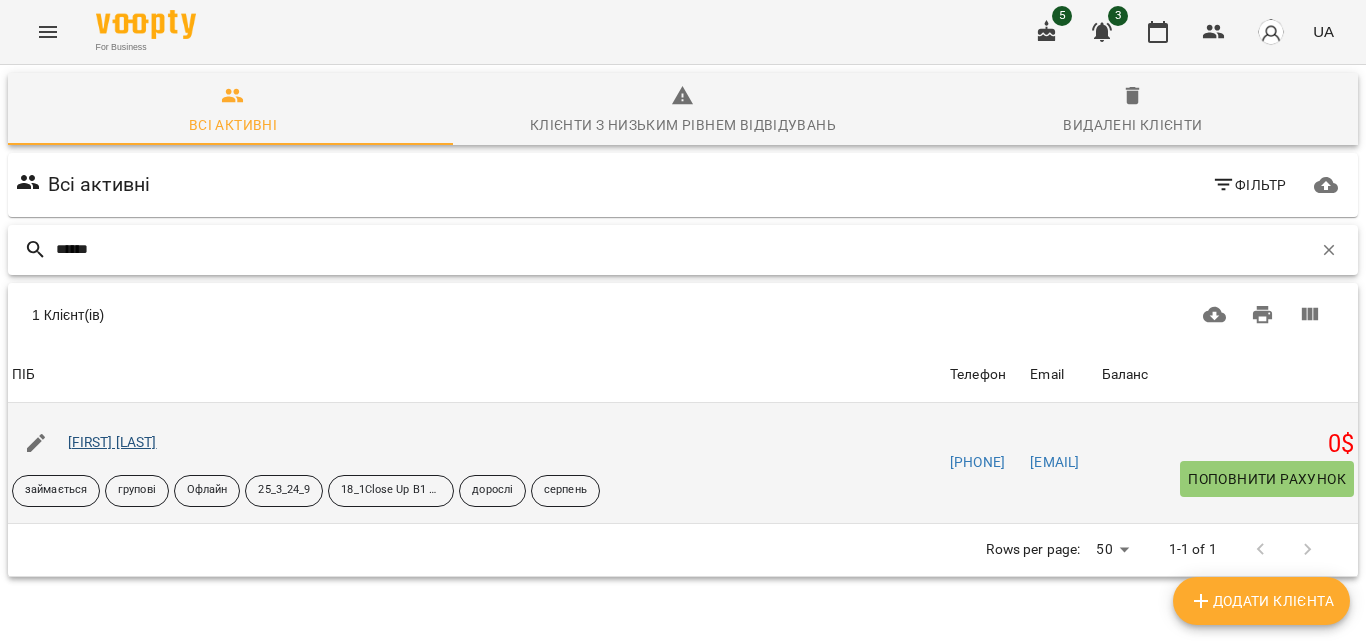 type on "******" 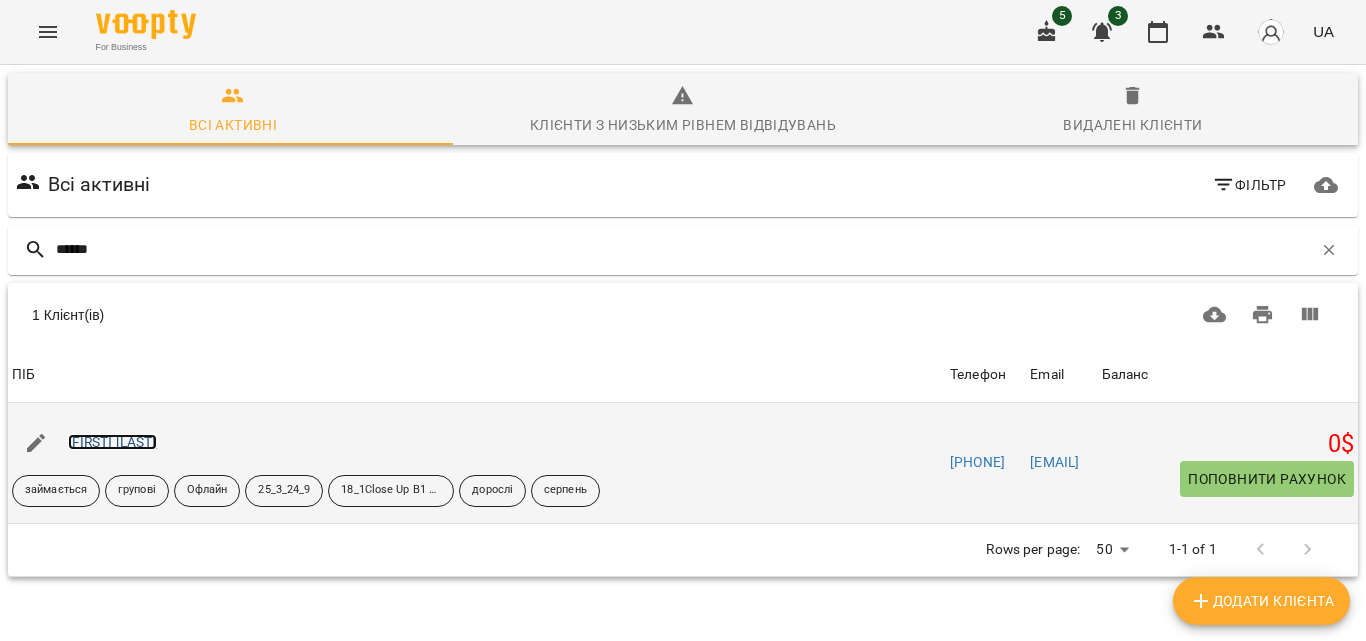 click on "[FIRST] [LAST]" at bounding box center [112, 442] 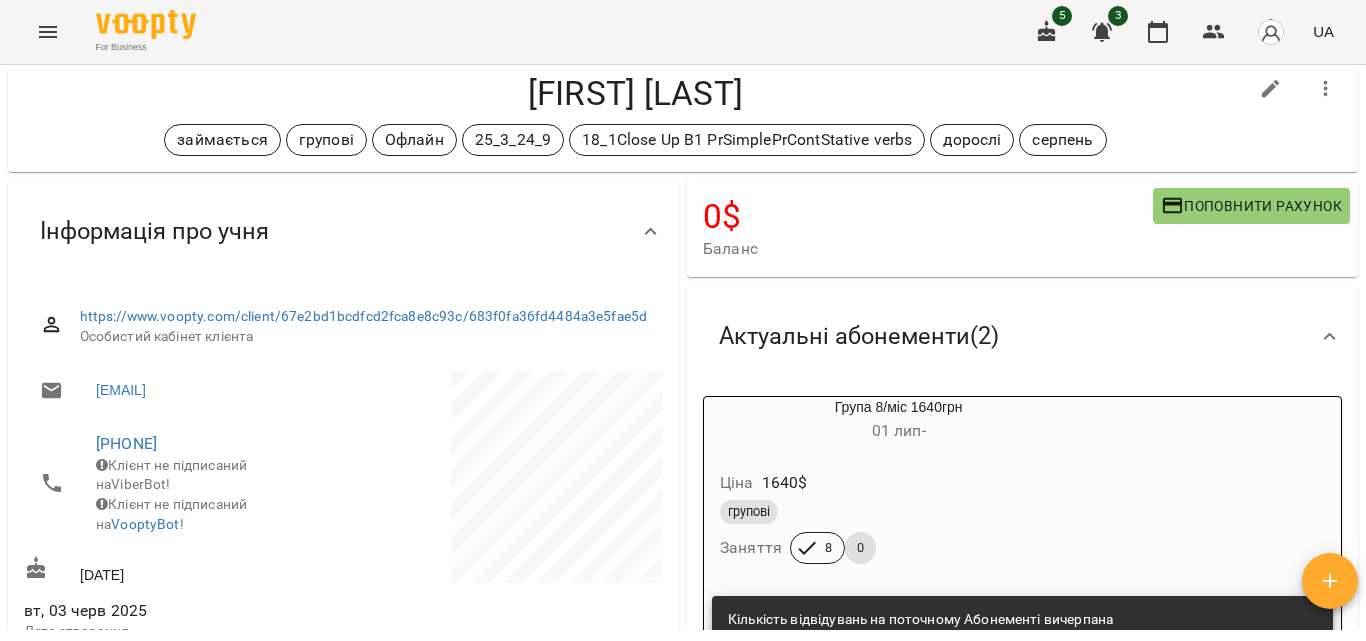 scroll, scrollTop: 0, scrollLeft: 0, axis: both 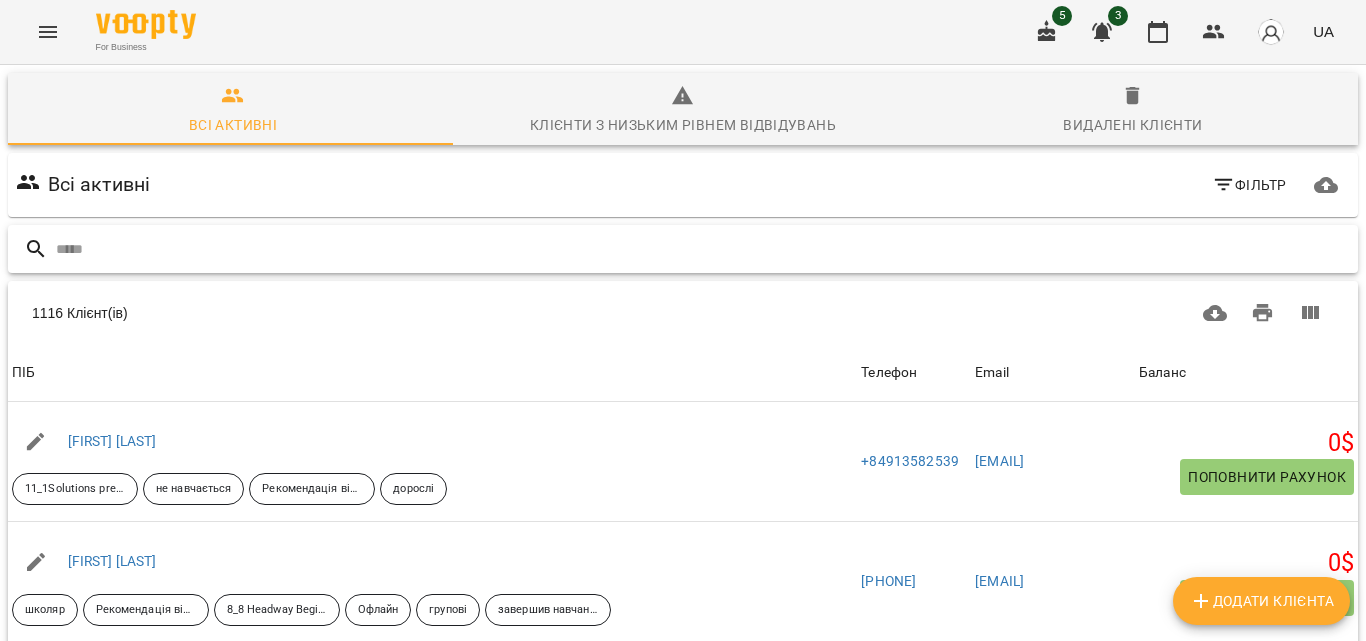type on "*" 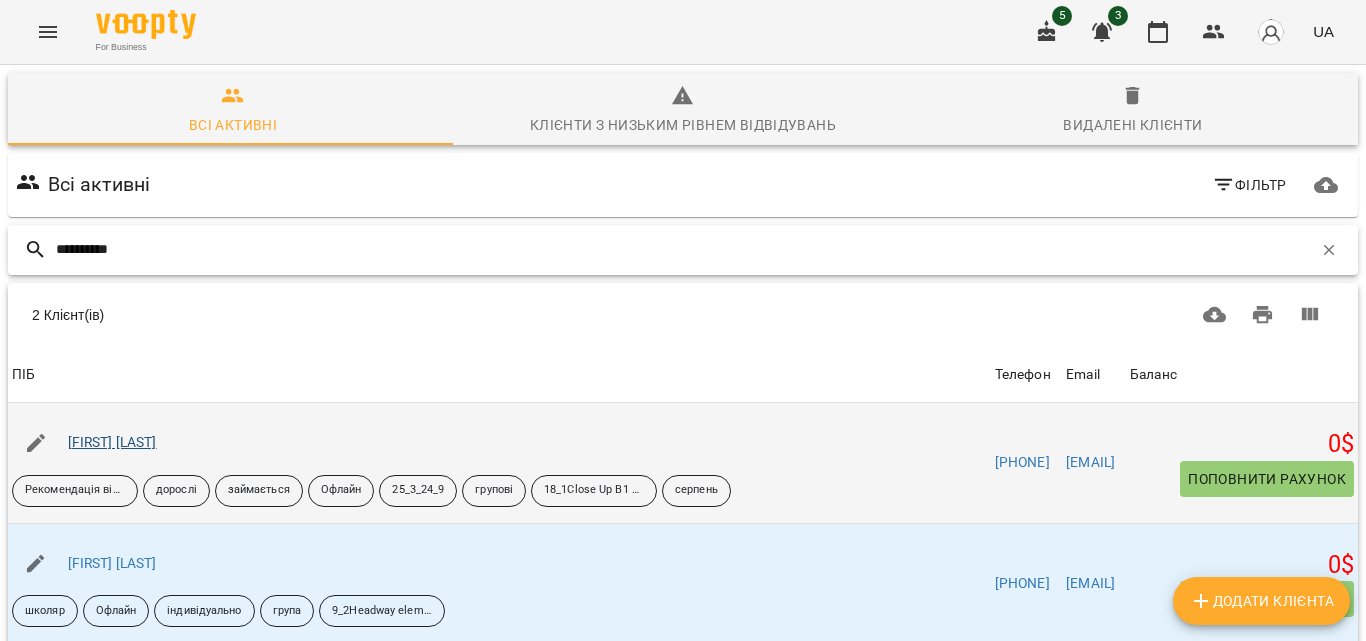 type on "**********" 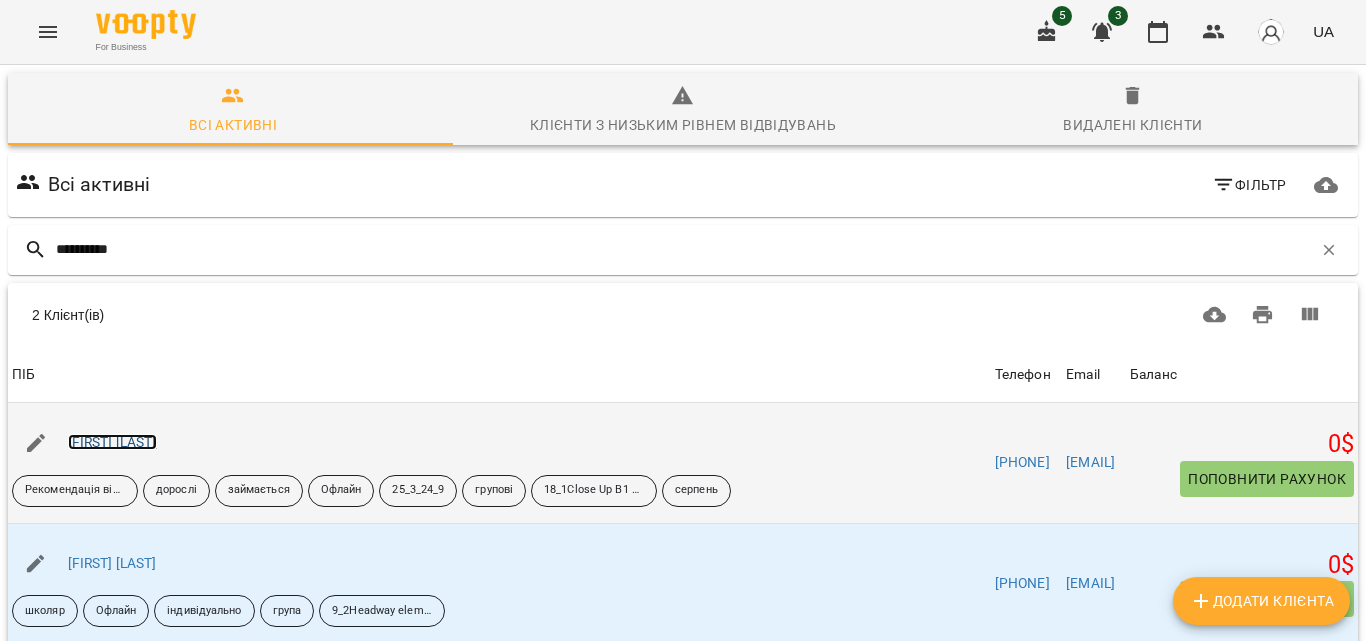 click on "[FIRST] [LAST]" at bounding box center (112, 442) 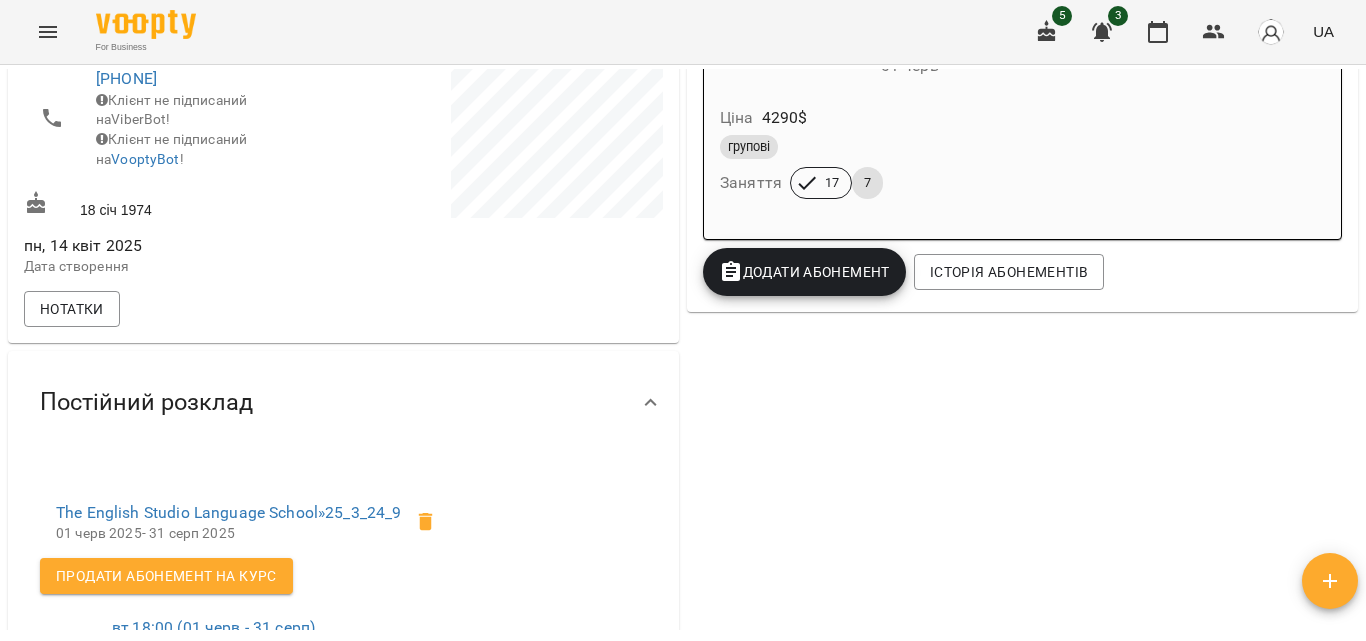 scroll, scrollTop: 369, scrollLeft: 0, axis: vertical 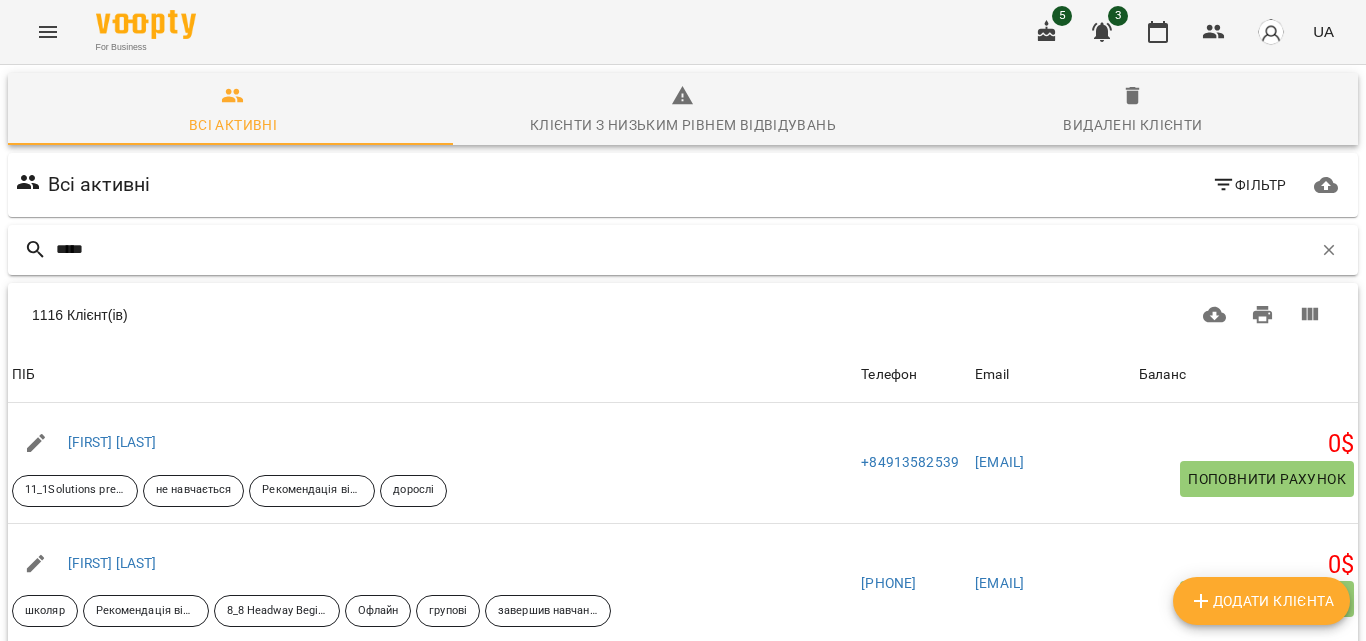 type on "*****" 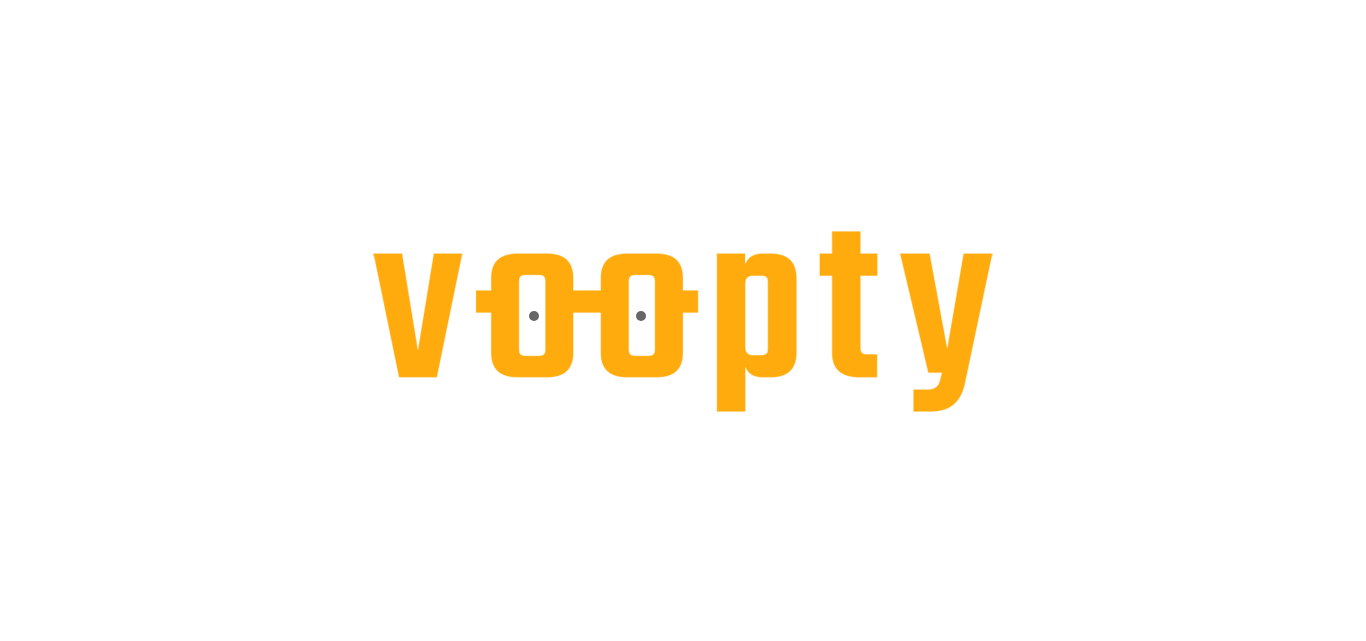 scroll, scrollTop: 0, scrollLeft: 0, axis: both 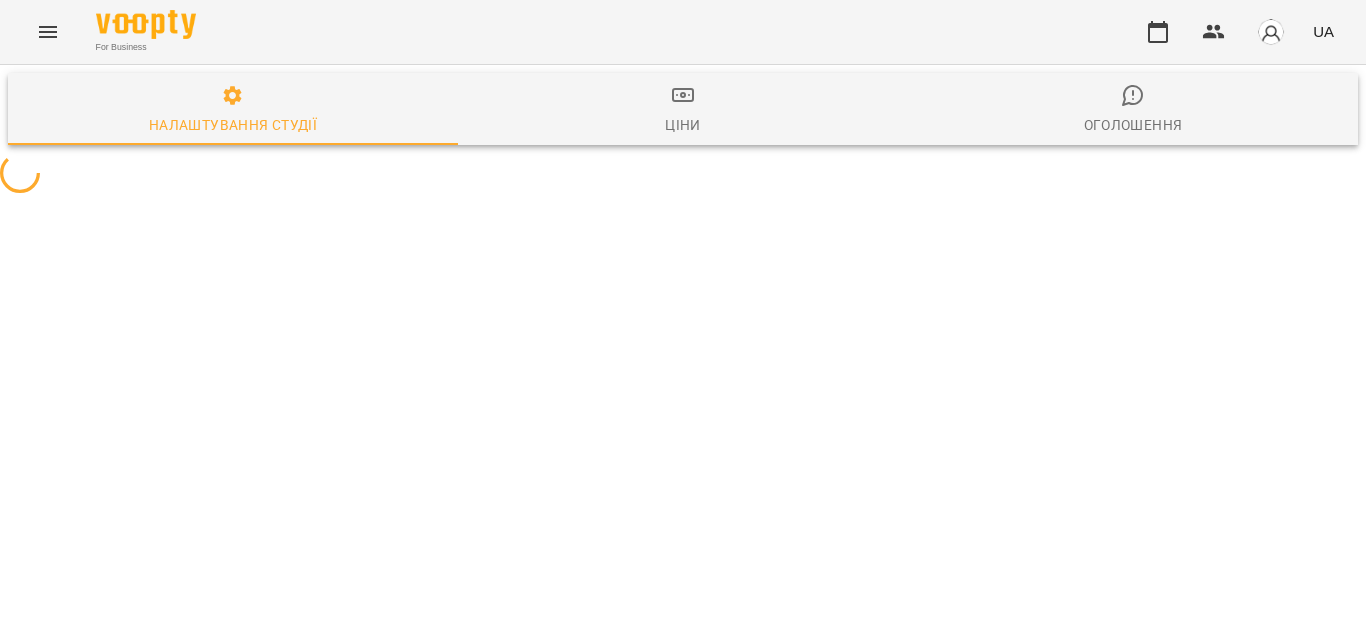 select on "**" 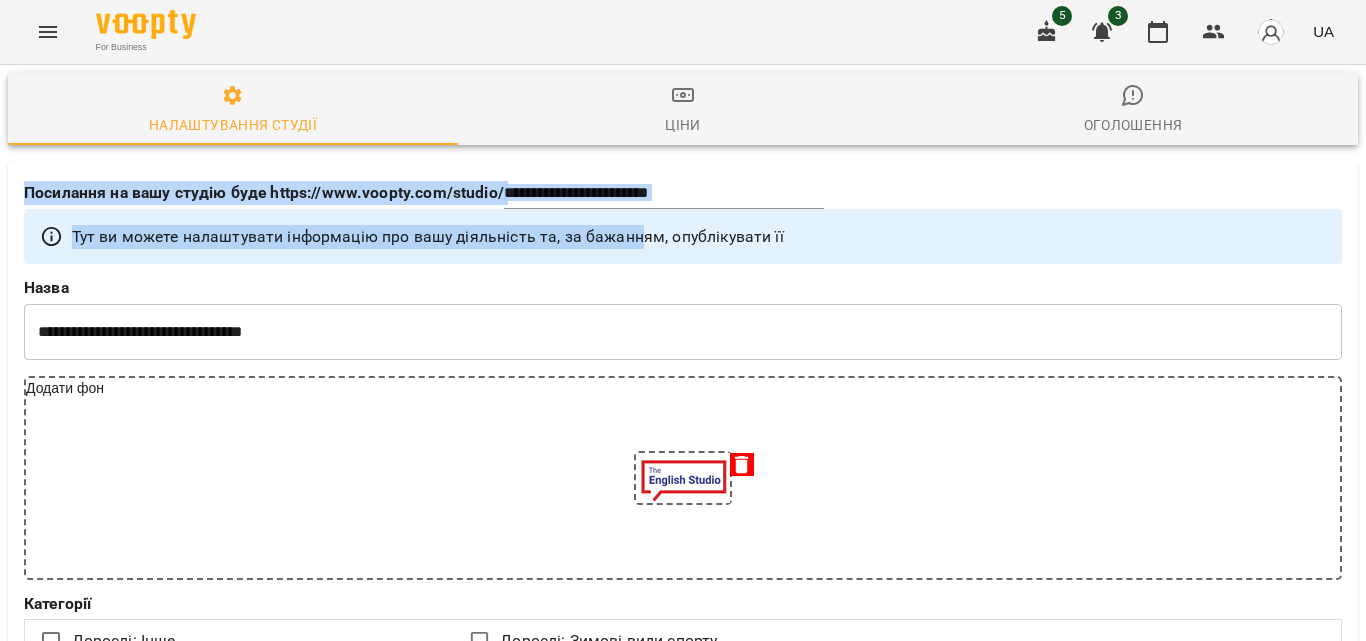 drag, startPoint x: 642, startPoint y: 241, endPoint x: 916, endPoint y: -87, distance: 427.38742 